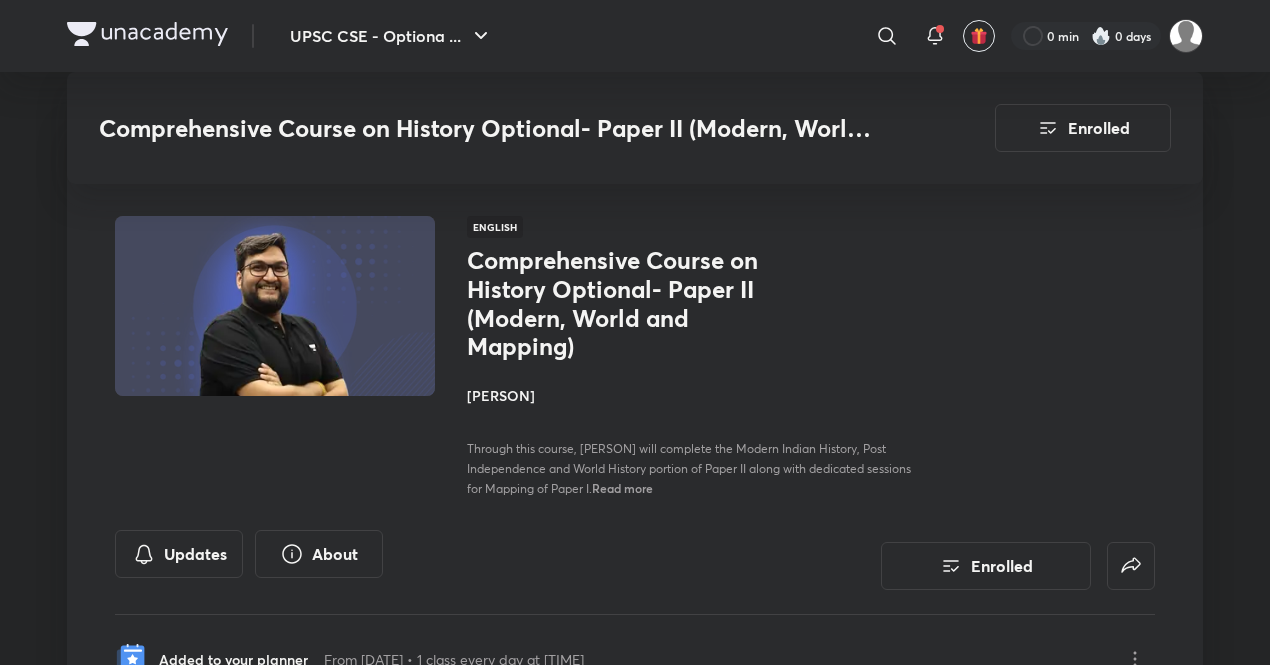 scroll, scrollTop: 5595, scrollLeft: 0, axis: vertical 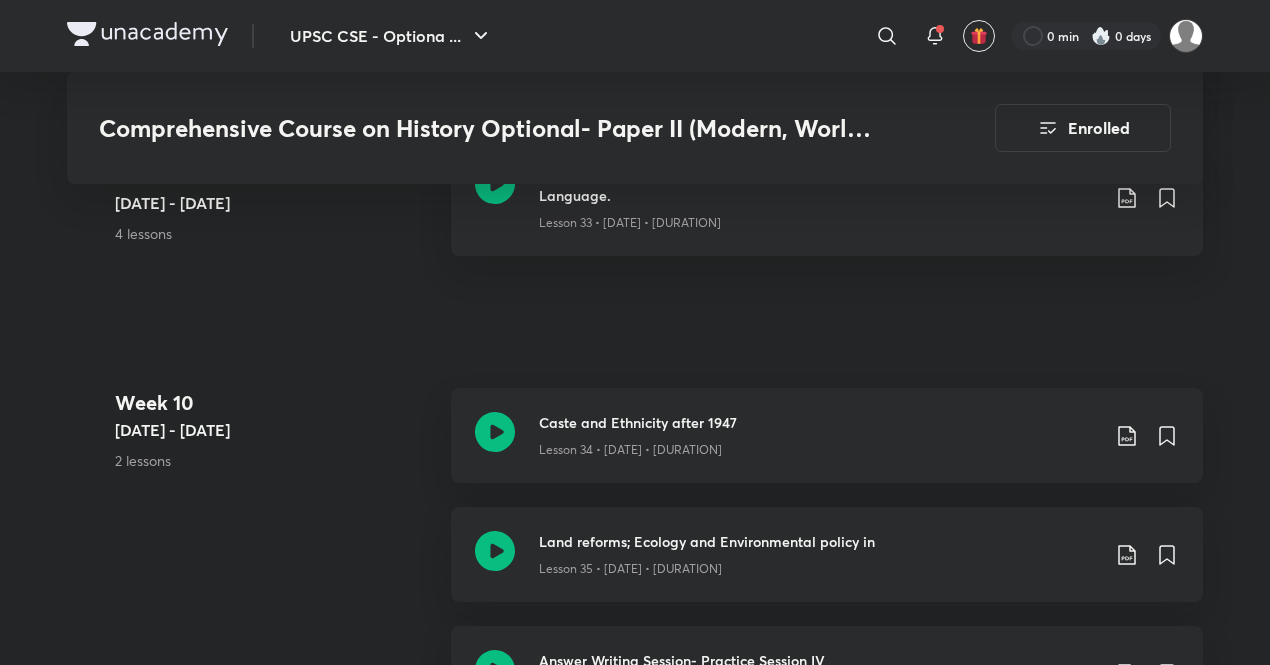 click on "UPSC CSE - Optiona ..." at bounding box center [391, 36] 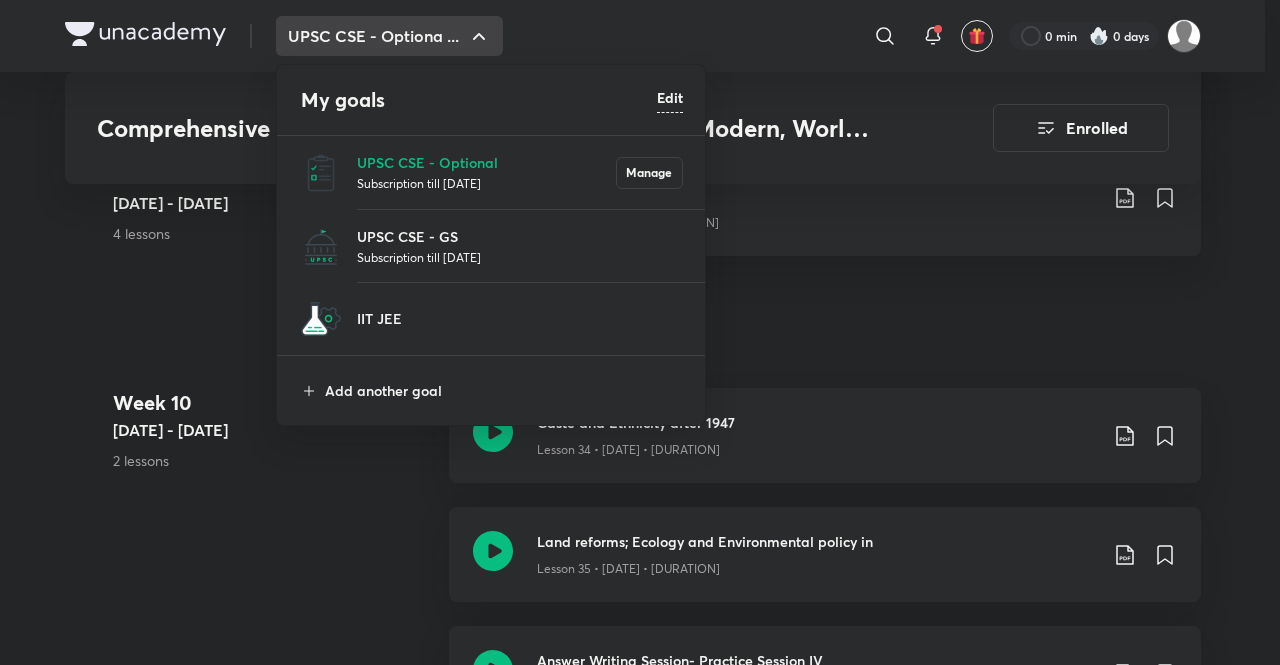 click on "UPSC CSE - GS" at bounding box center [520, 236] 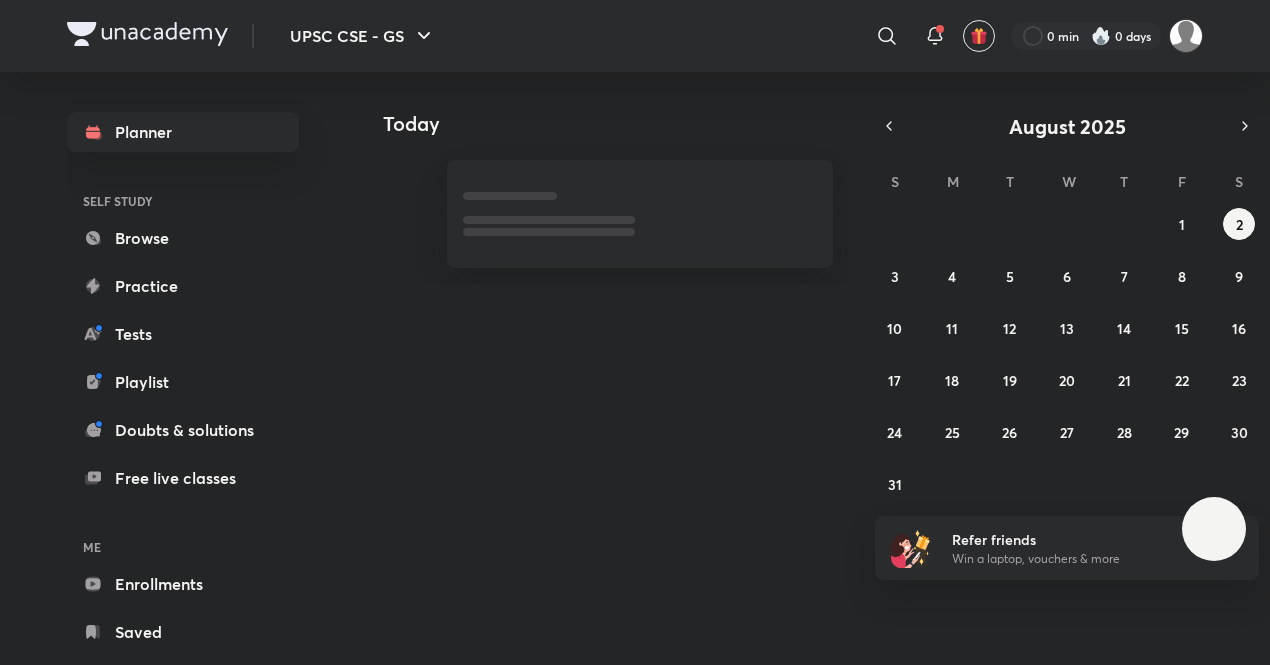 scroll, scrollTop: 0, scrollLeft: 0, axis: both 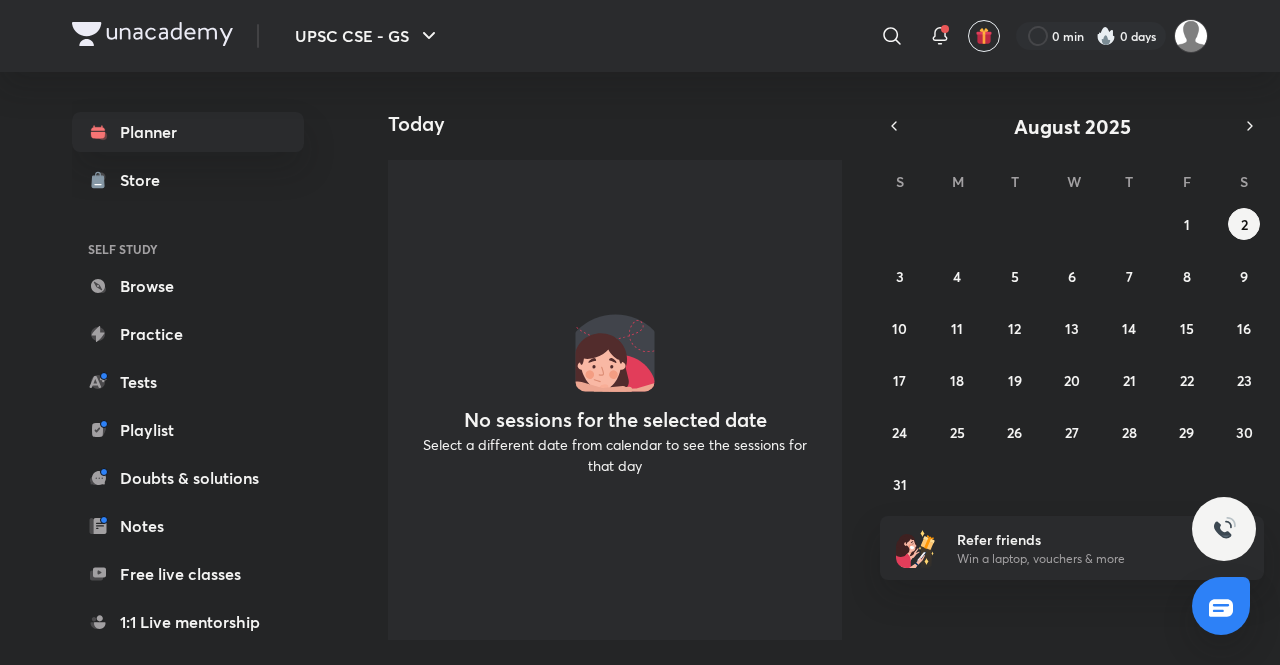 click 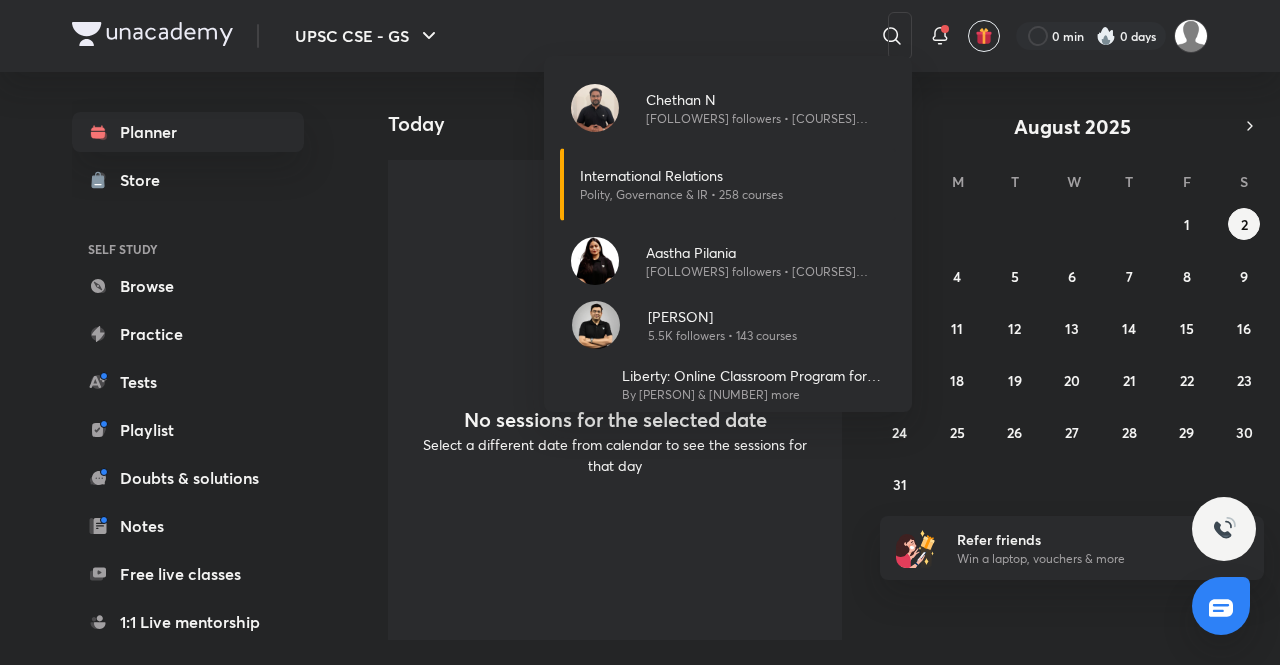 click at bounding box center (595, 108) 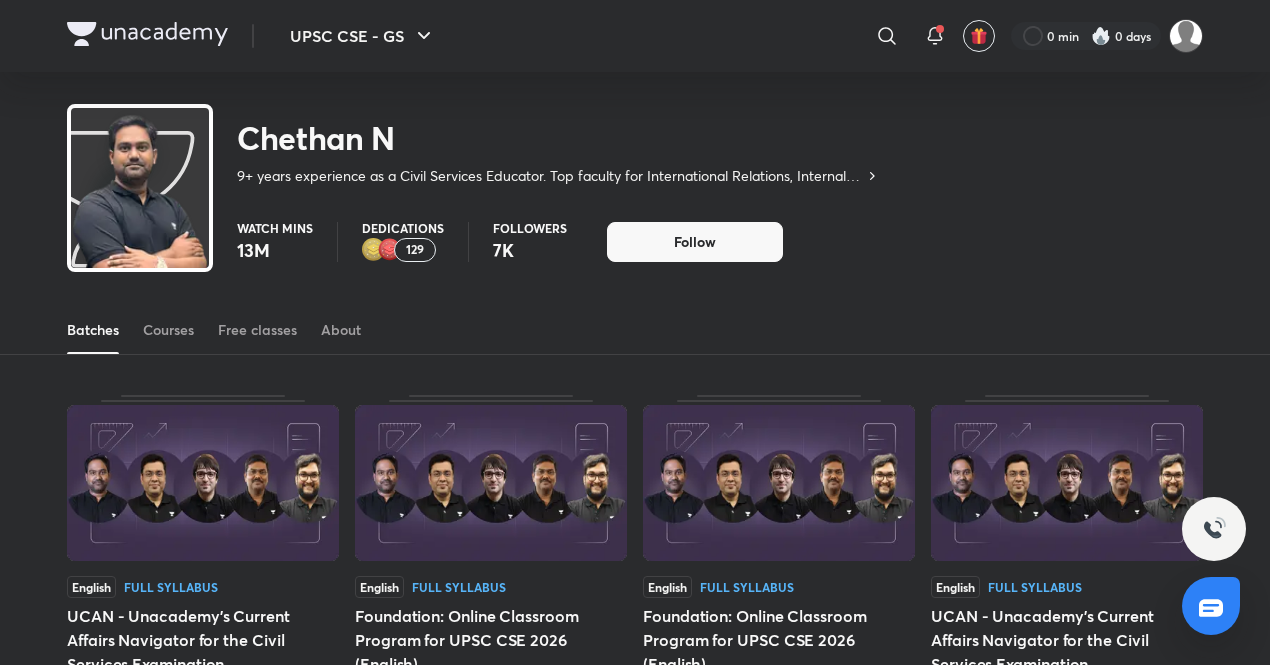 click on "Courses" at bounding box center (168, 330) 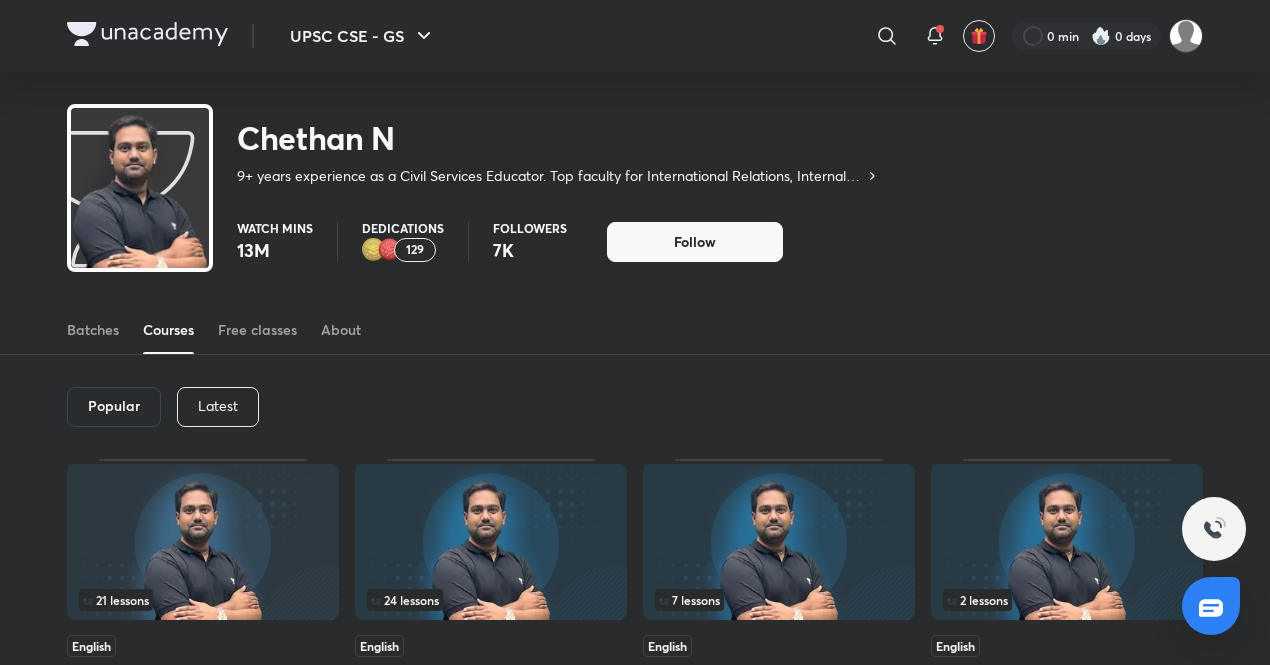 click on "Latest" at bounding box center (218, 407) 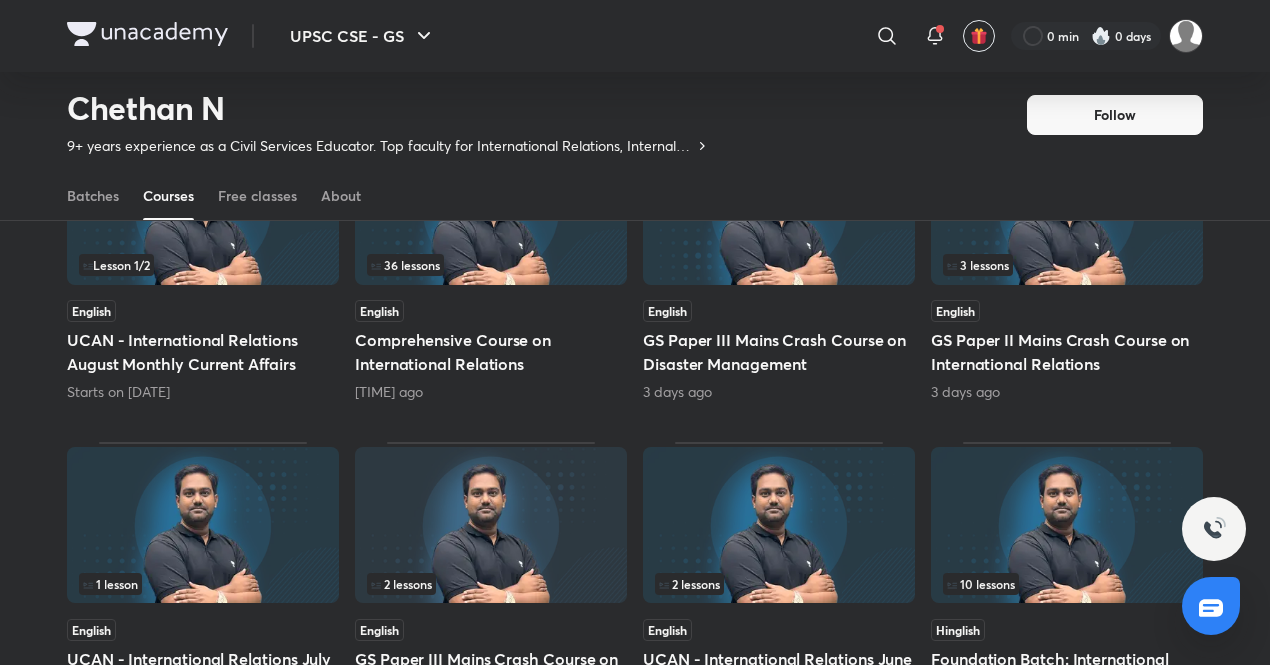 scroll, scrollTop: 0, scrollLeft: 0, axis: both 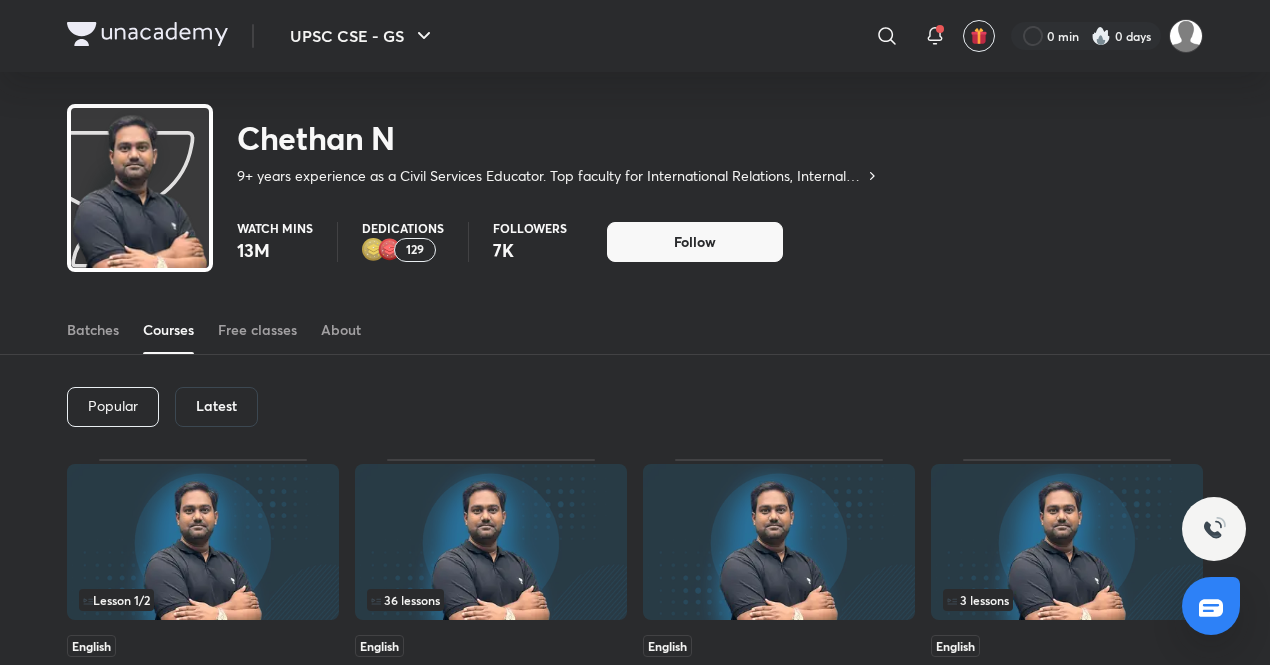 click on "Latest" at bounding box center (216, 407) 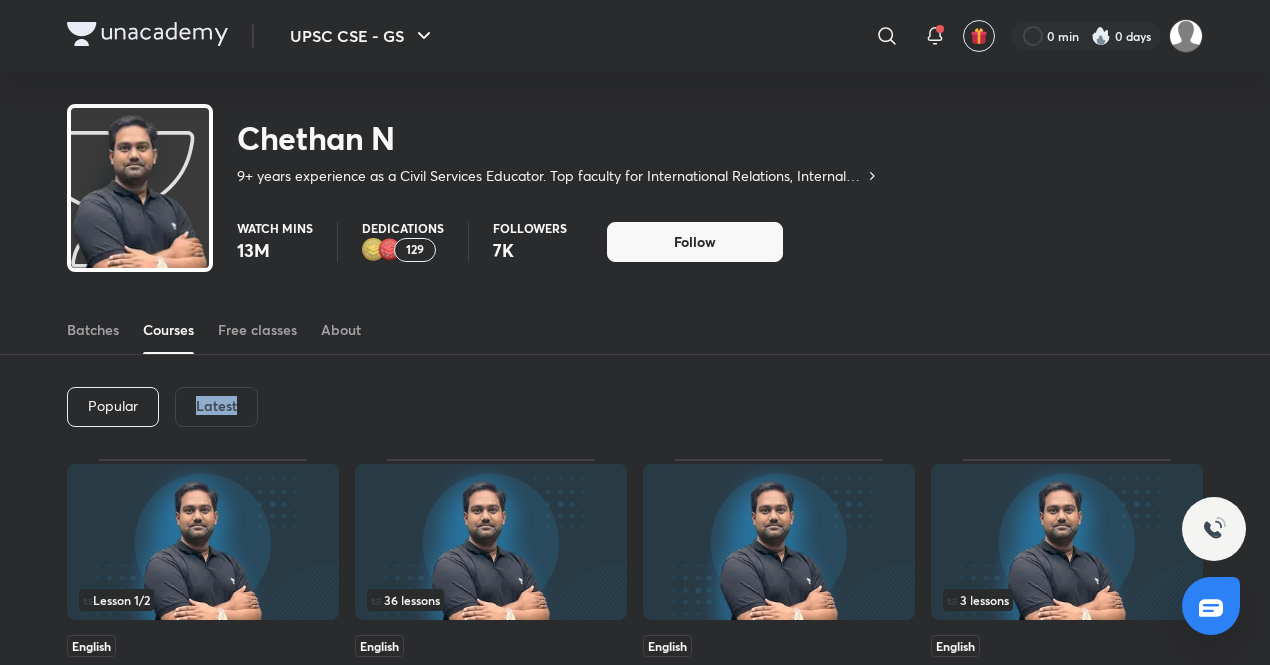 click on "Latest" at bounding box center (216, 407) 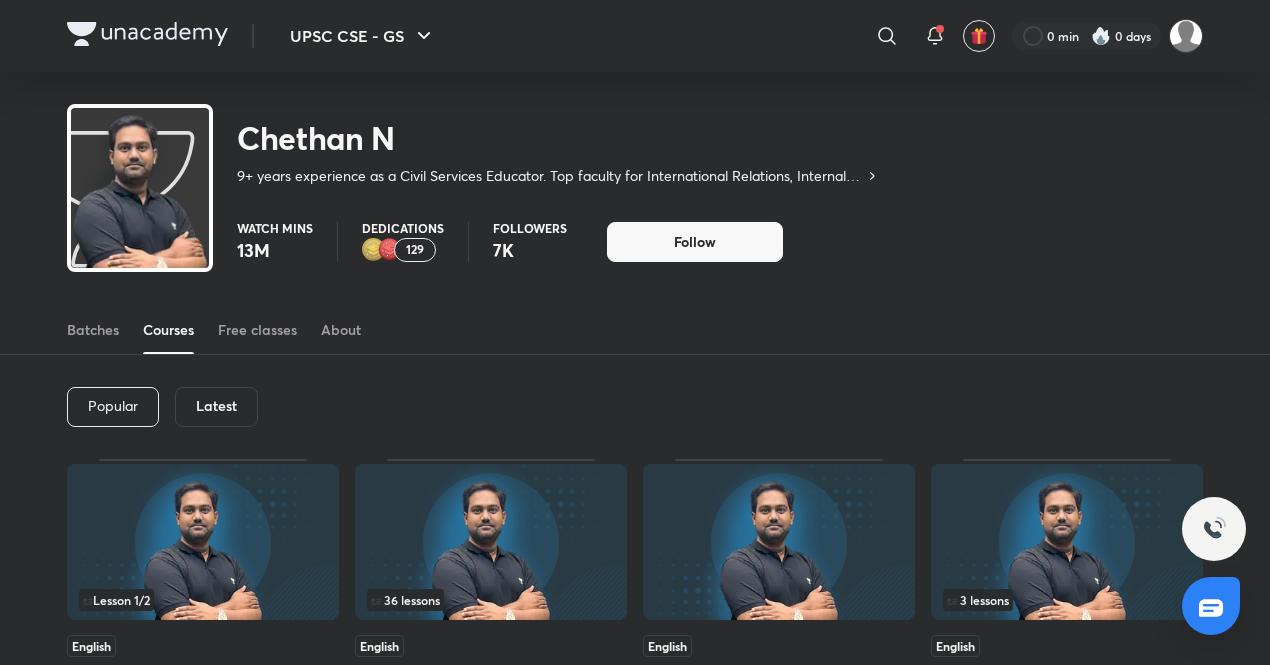 click on "Popular Latest" at bounding box center [635, 407] 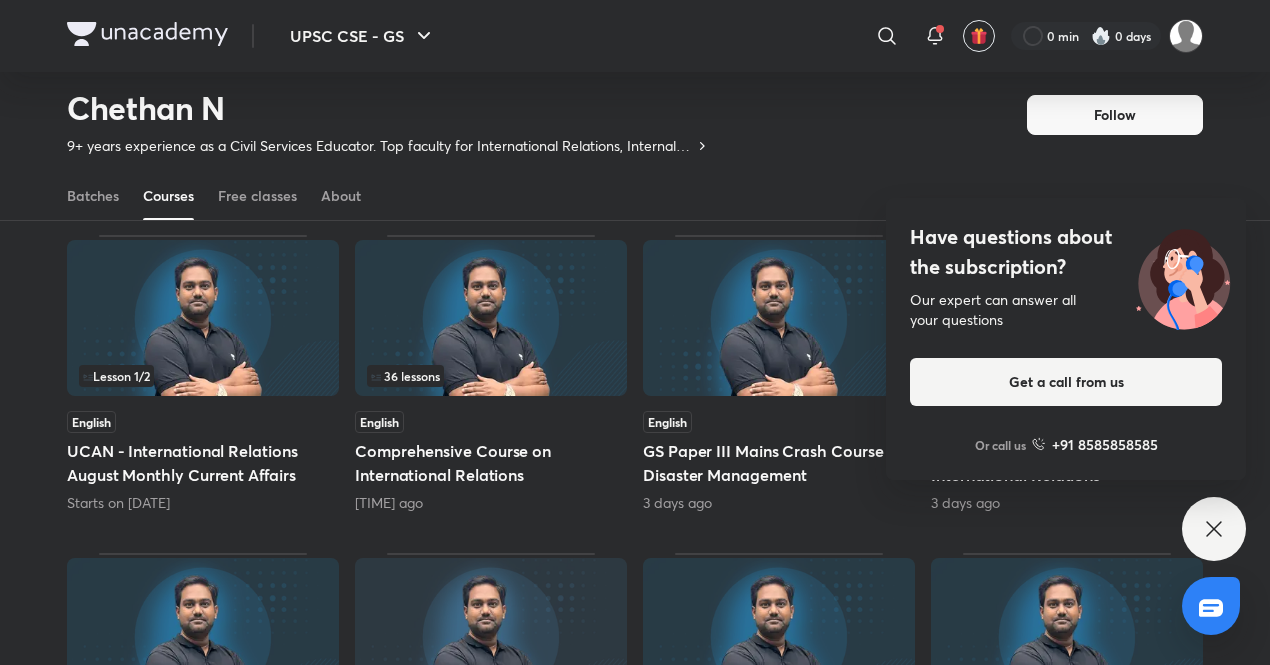 scroll, scrollTop: 0, scrollLeft: 0, axis: both 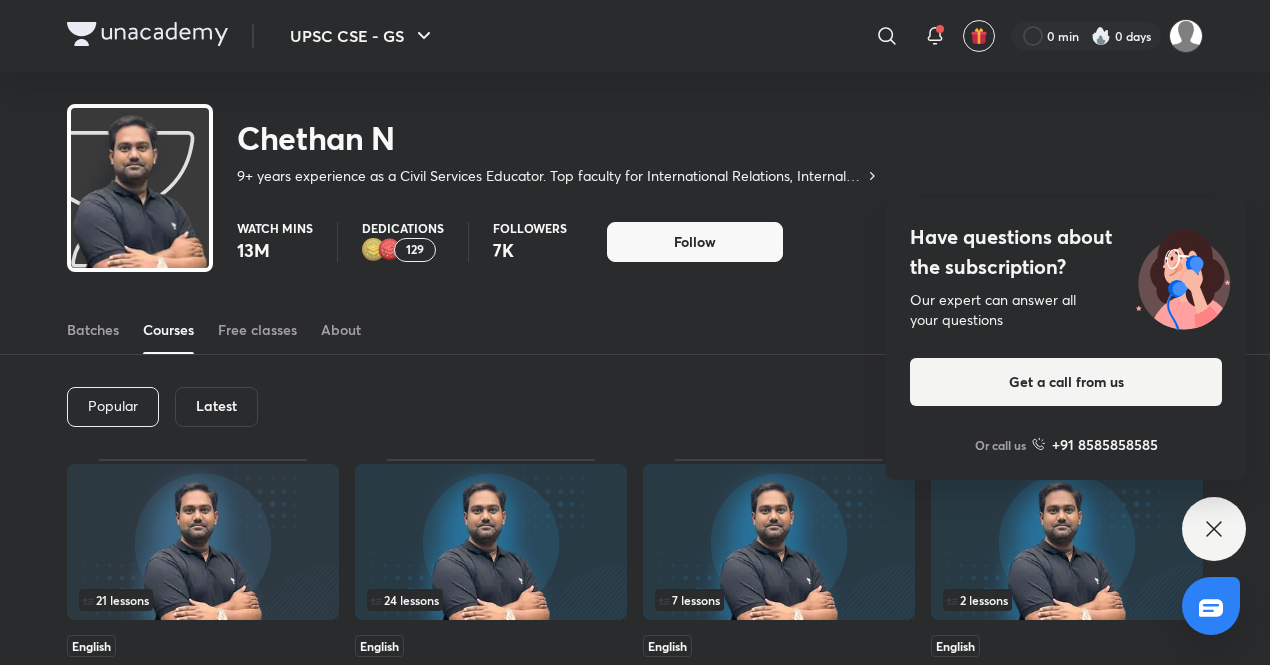 click at bounding box center (147, 34) 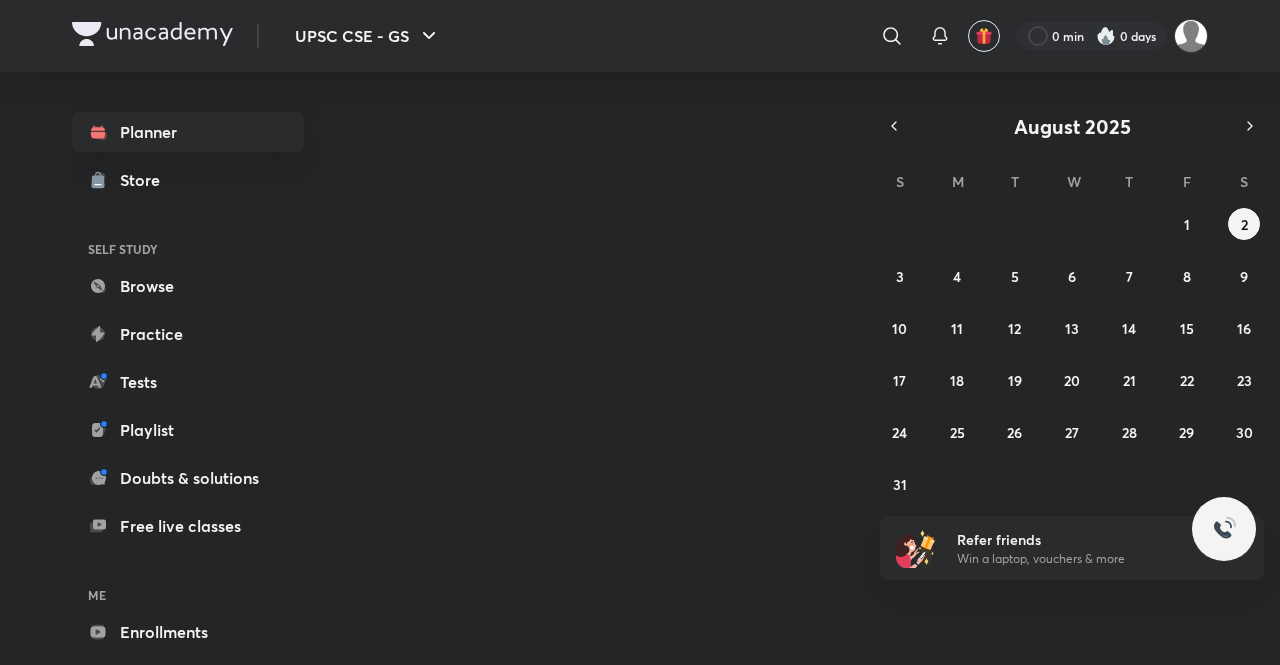 scroll, scrollTop: 0, scrollLeft: 0, axis: both 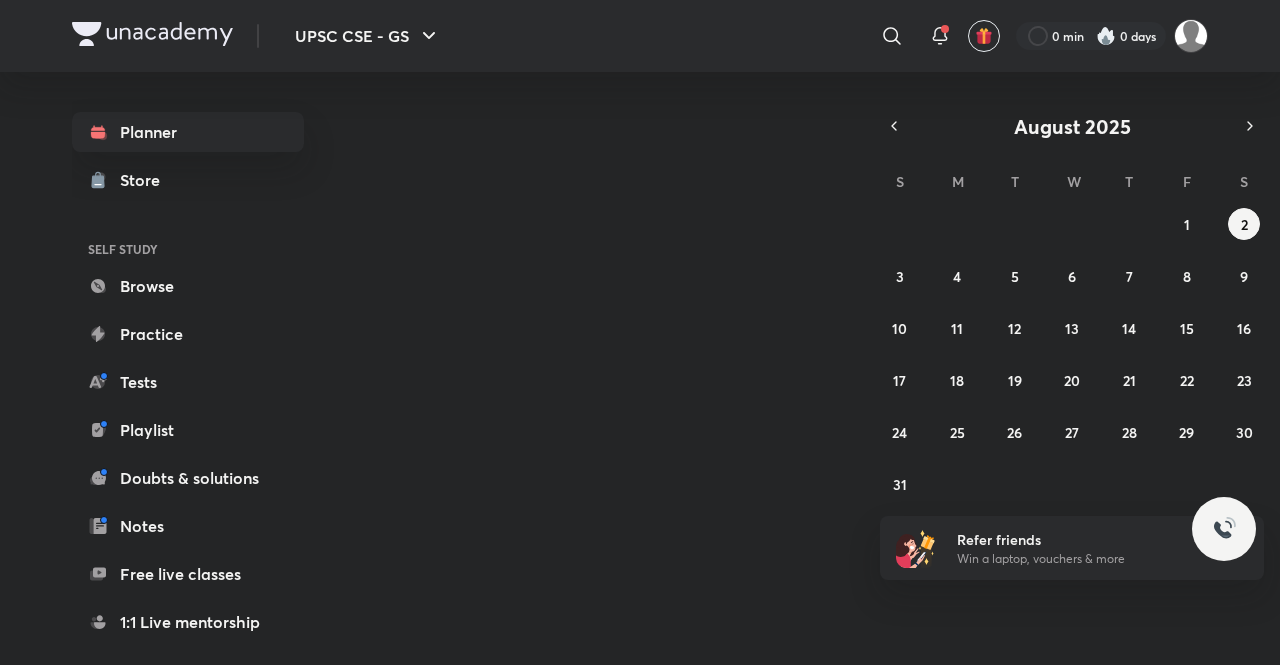 click 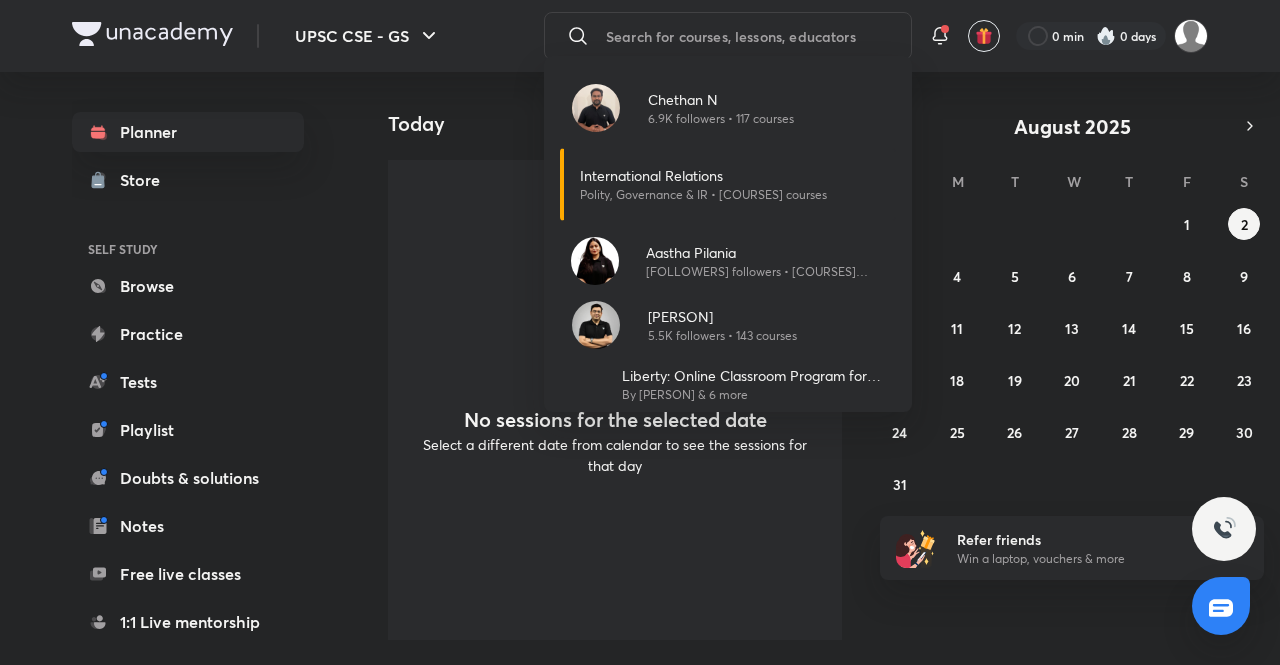 click on "Chethan N" at bounding box center (721, 99) 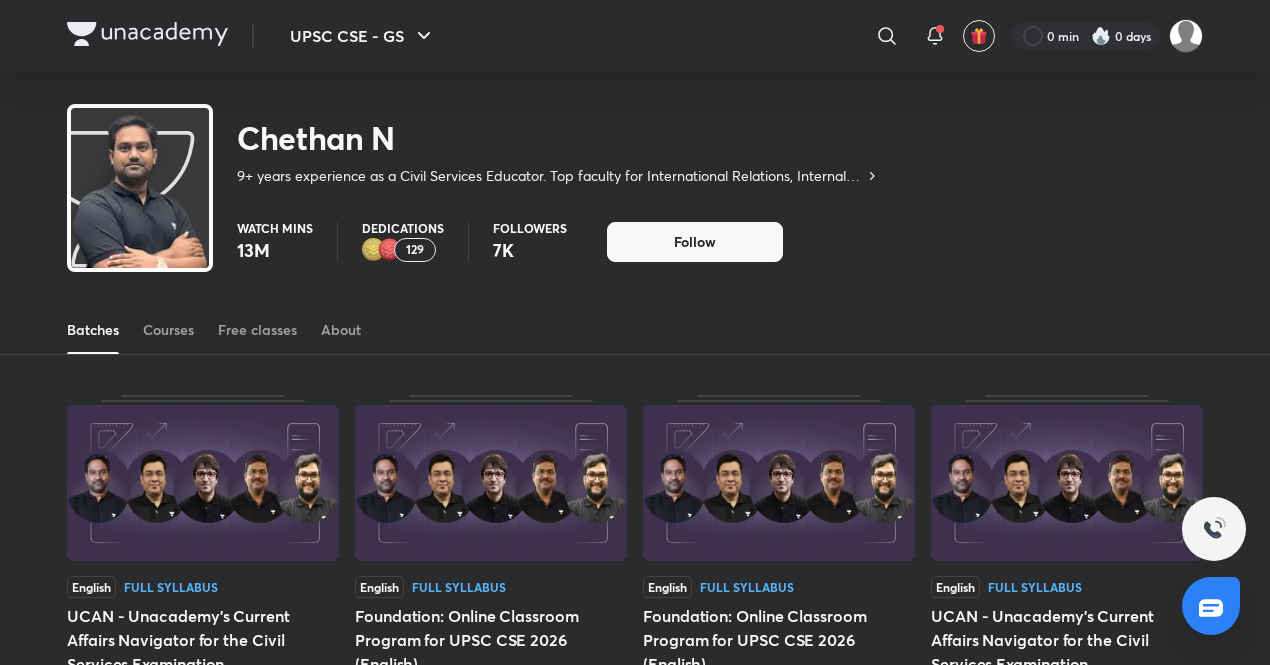 click on "Courses" at bounding box center [168, 330] 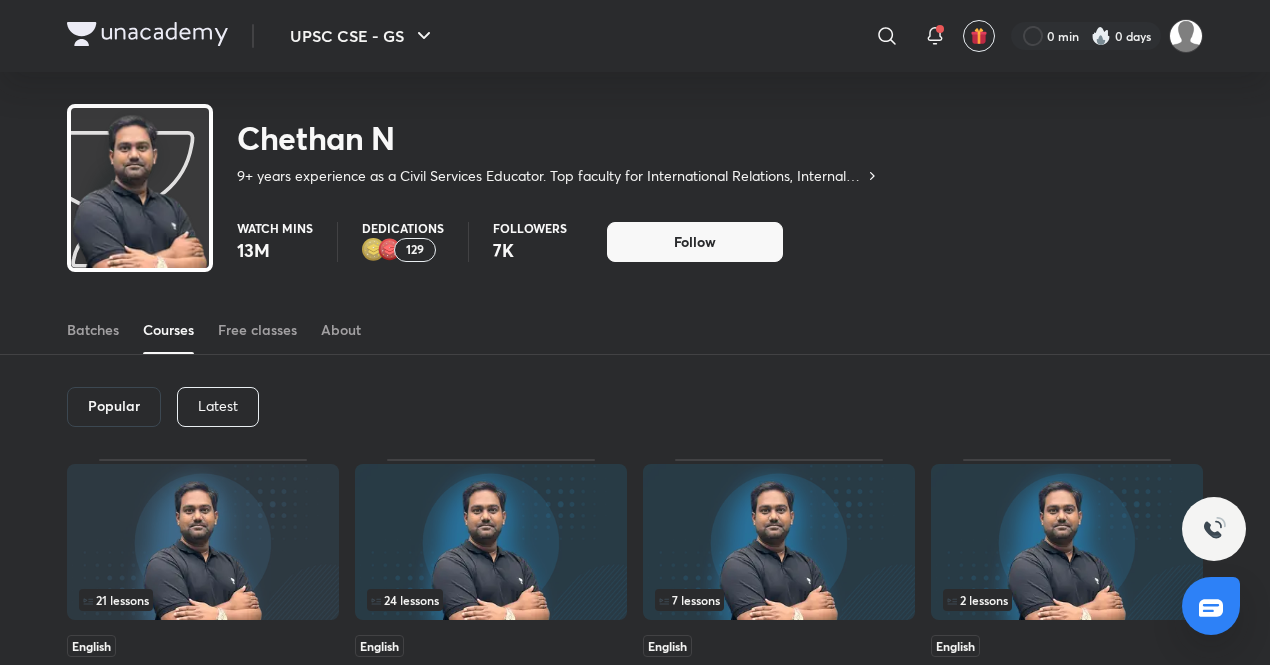 click on "Latest" at bounding box center (218, 406) 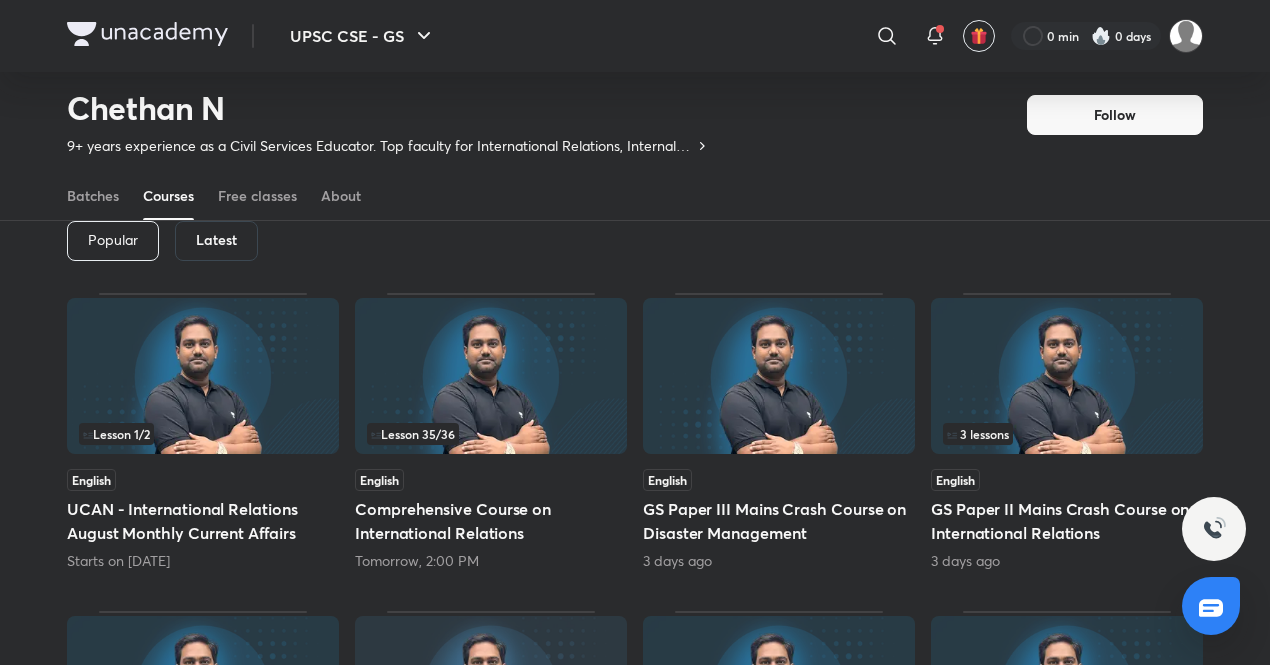 scroll, scrollTop: 116, scrollLeft: 0, axis: vertical 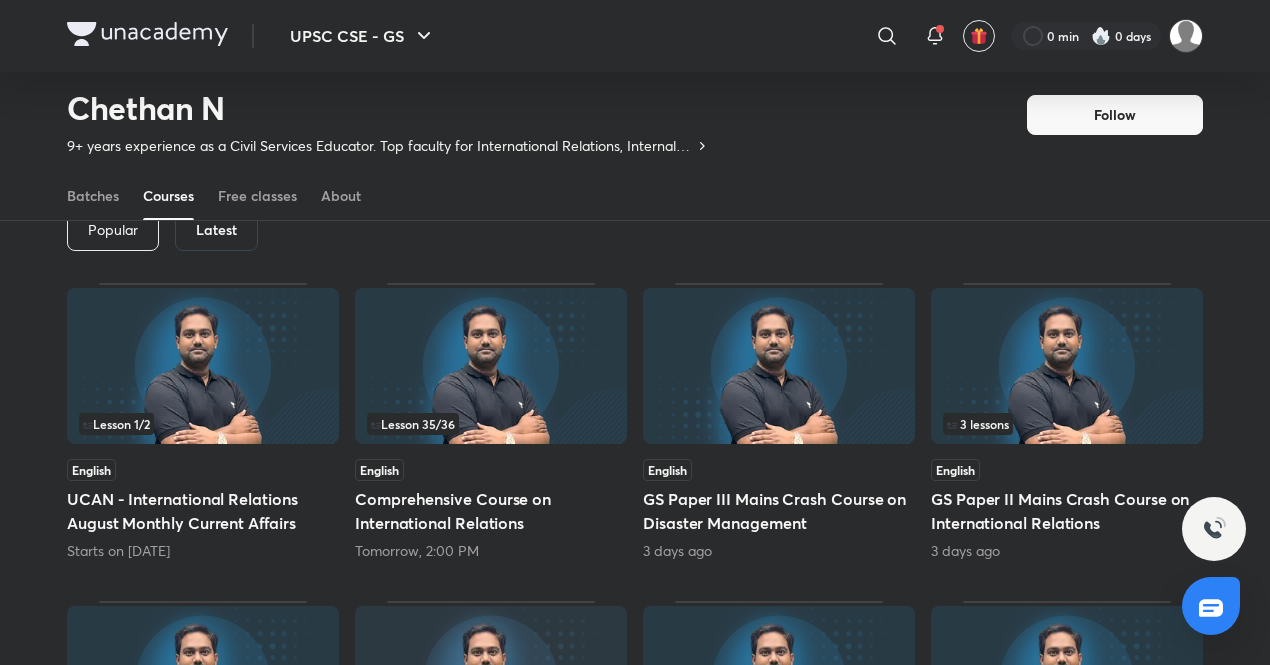 click at bounding box center [491, 366] 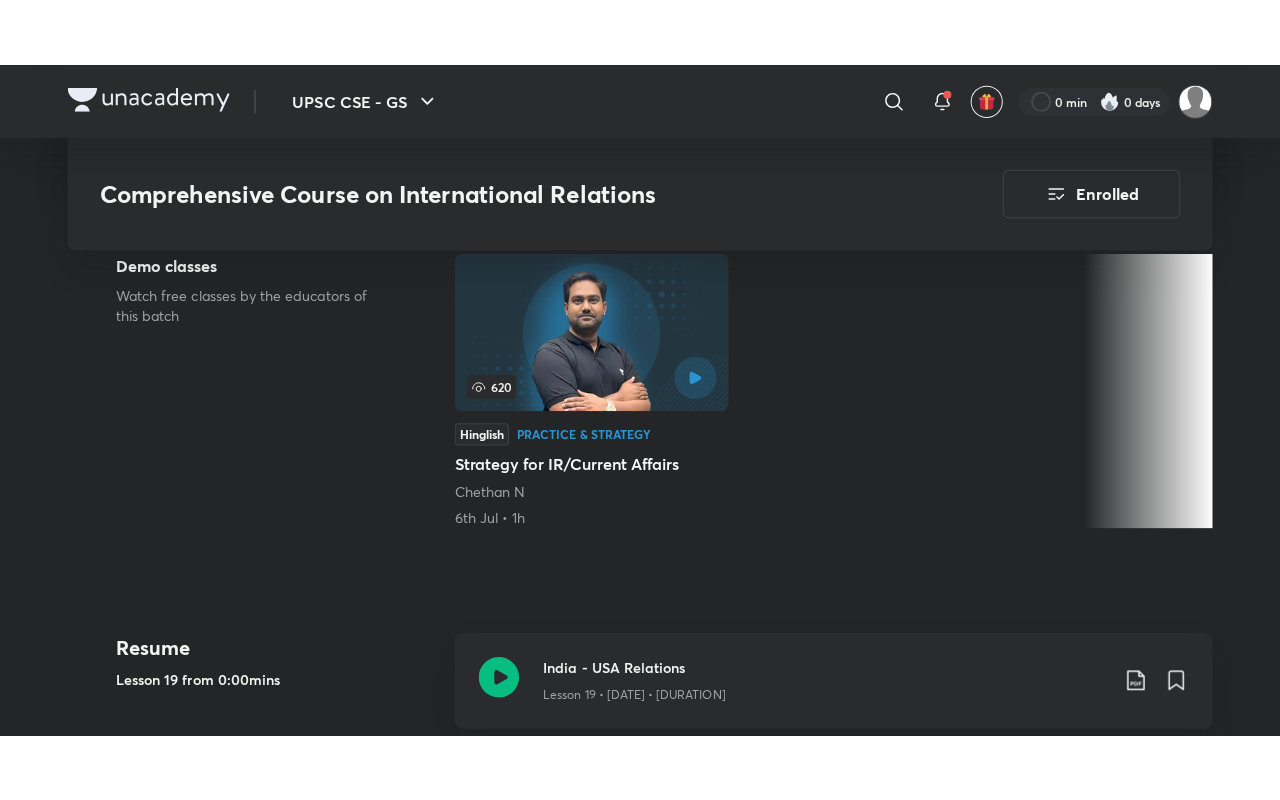 scroll, scrollTop: 443, scrollLeft: 0, axis: vertical 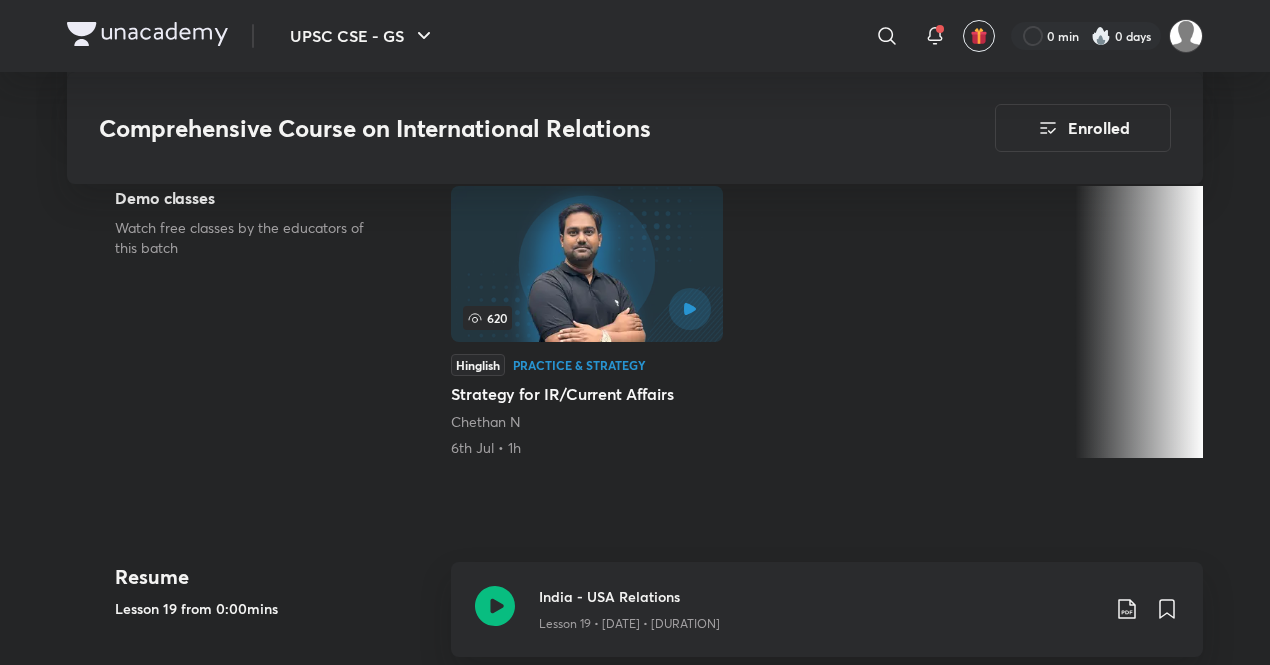 click 